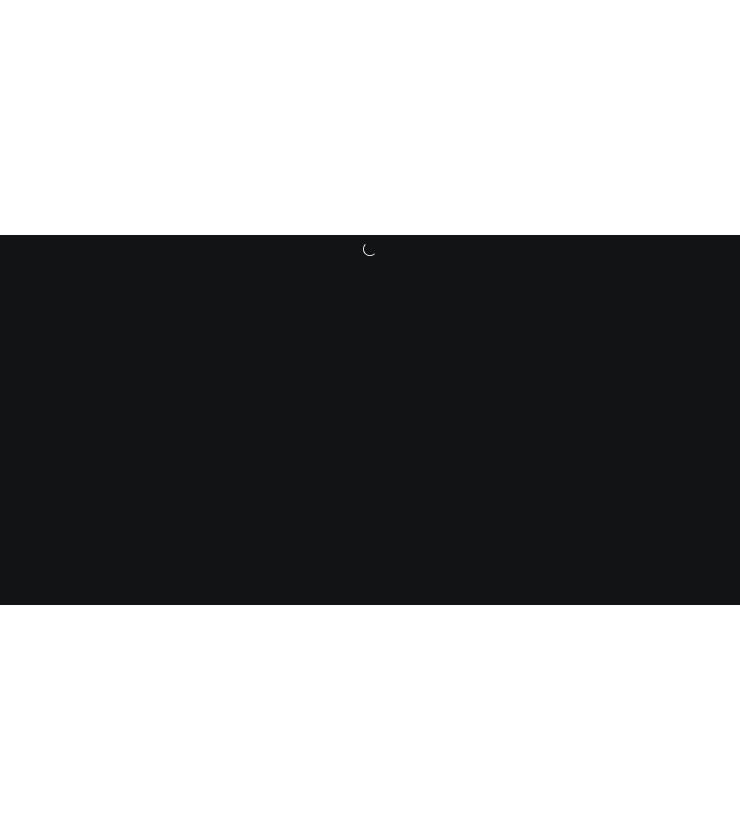 scroll, scrollTop: 0, scrollLeft: 0, axis: both 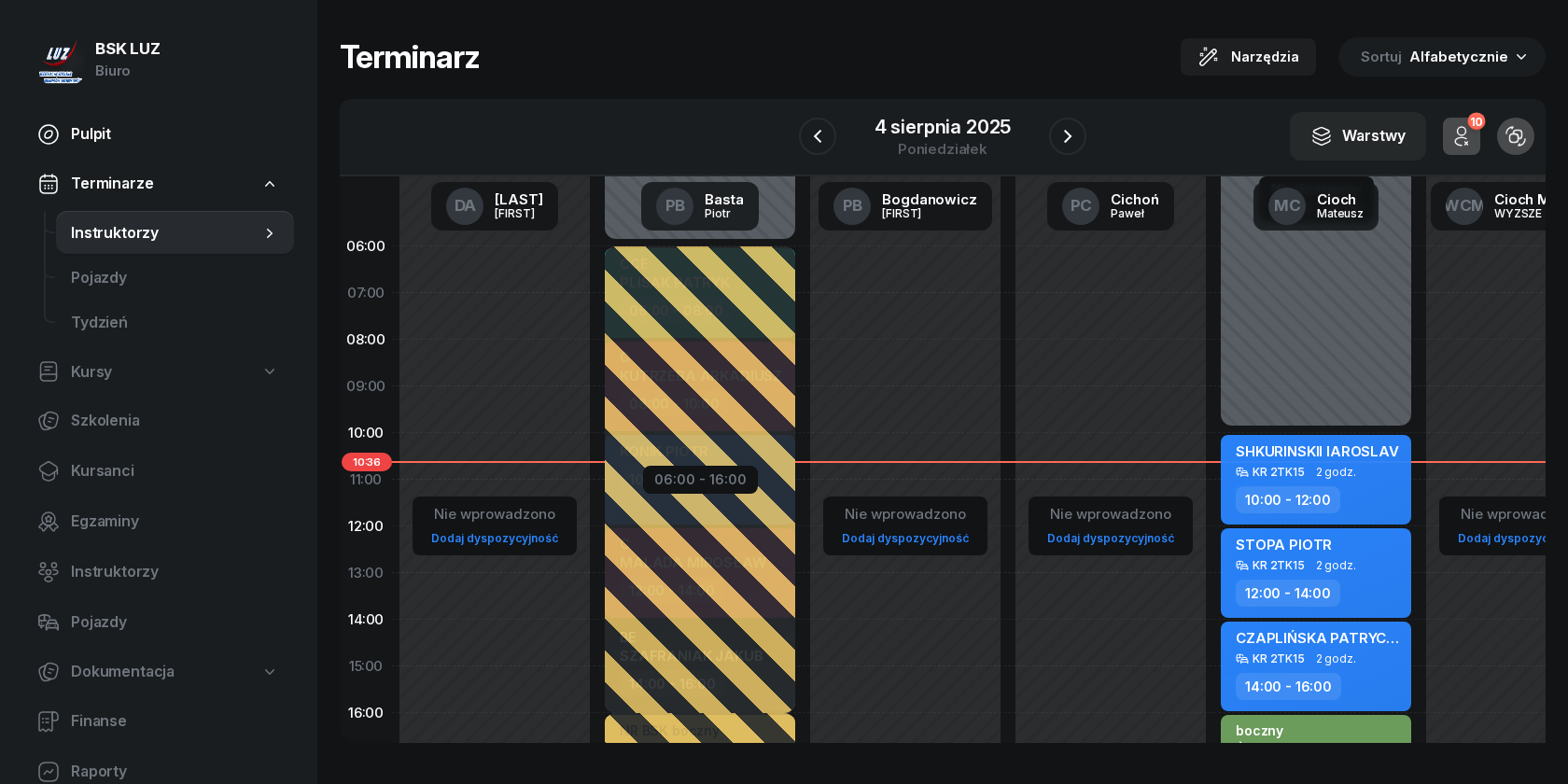click on "Pulpit" 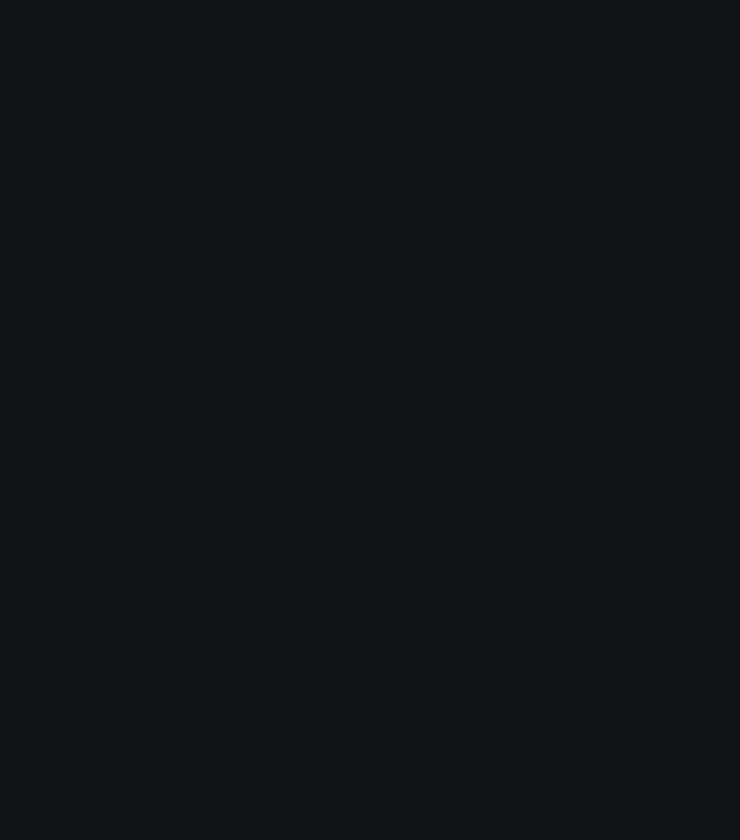 scroll, scrollTop: 0, scrollLeft: 0, axis: both 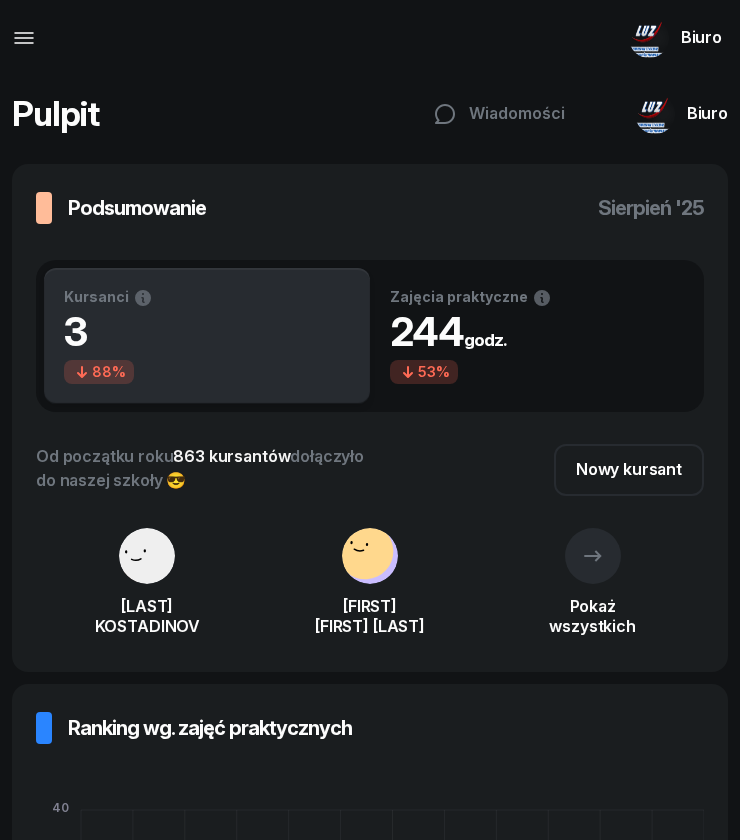 click at bounding box center [24, 38] 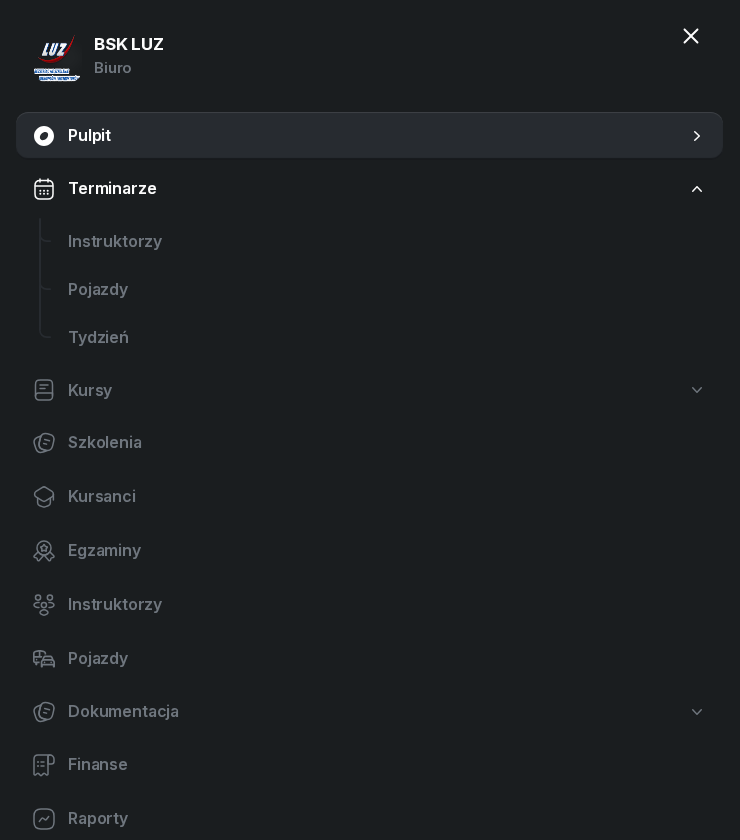 click on "Pulpit" at bounding box center [377, 136] 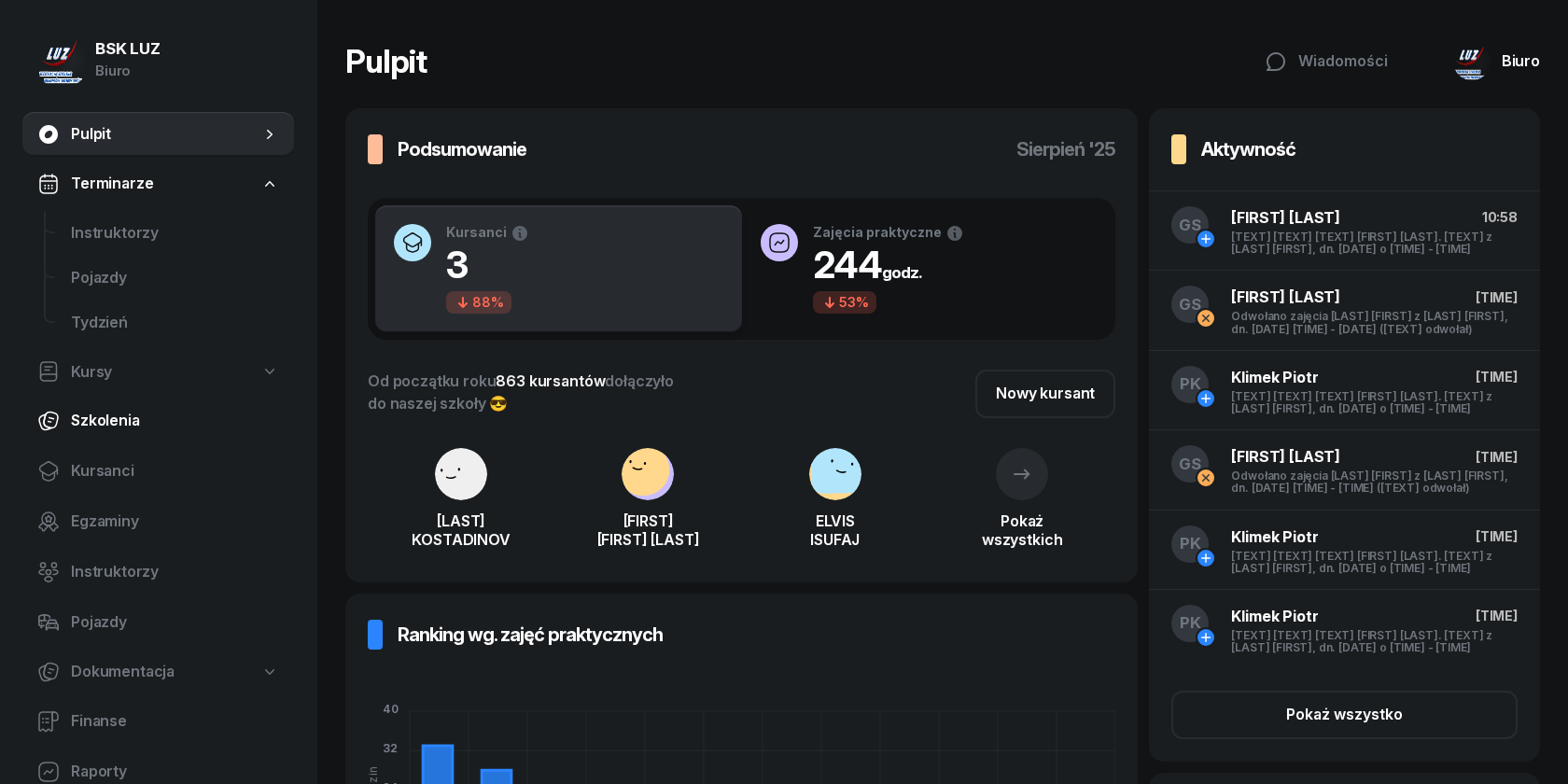 click on "Szkolenia" 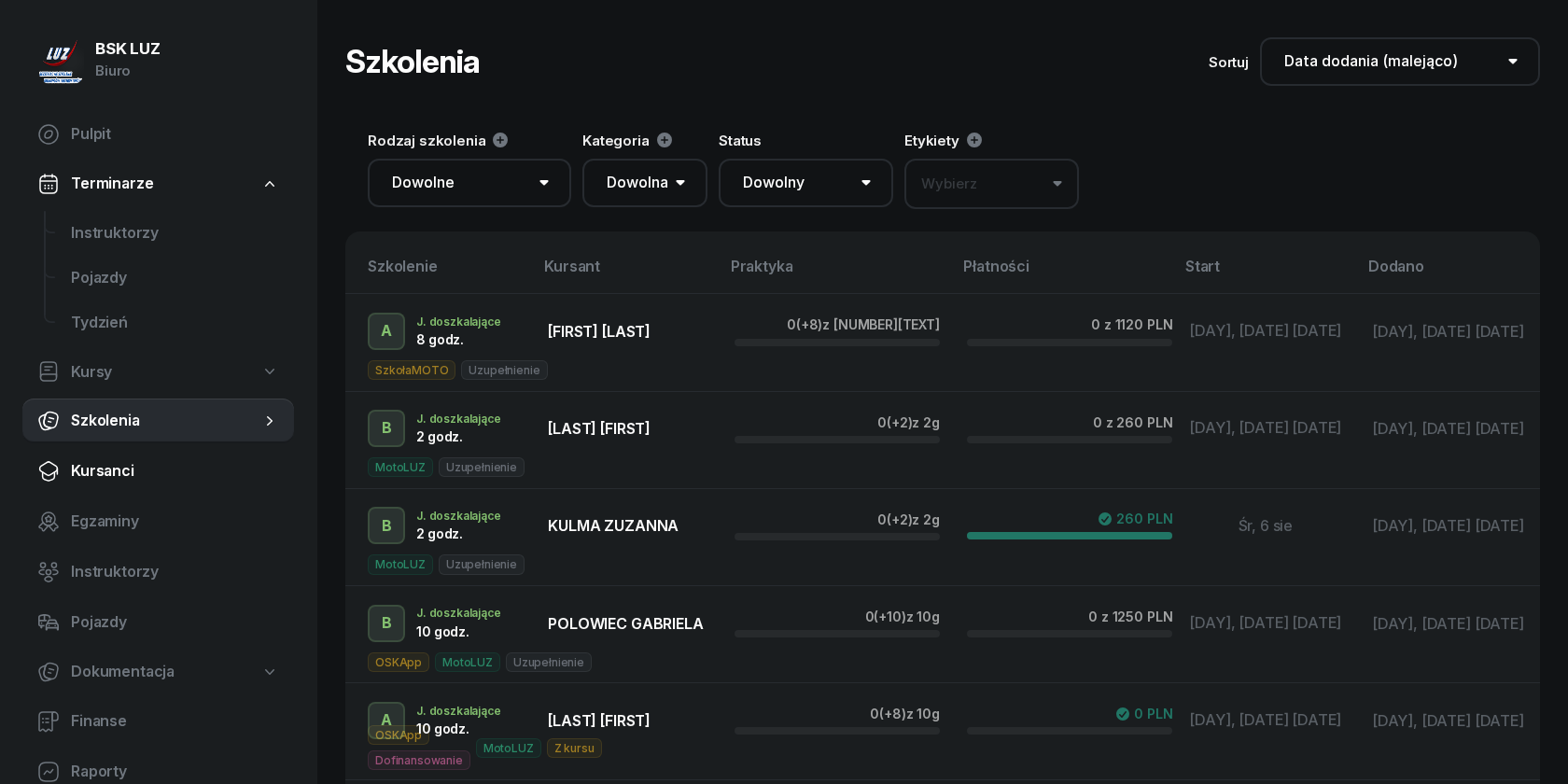 click on "Kursanci" at bounding box center (175, 471) 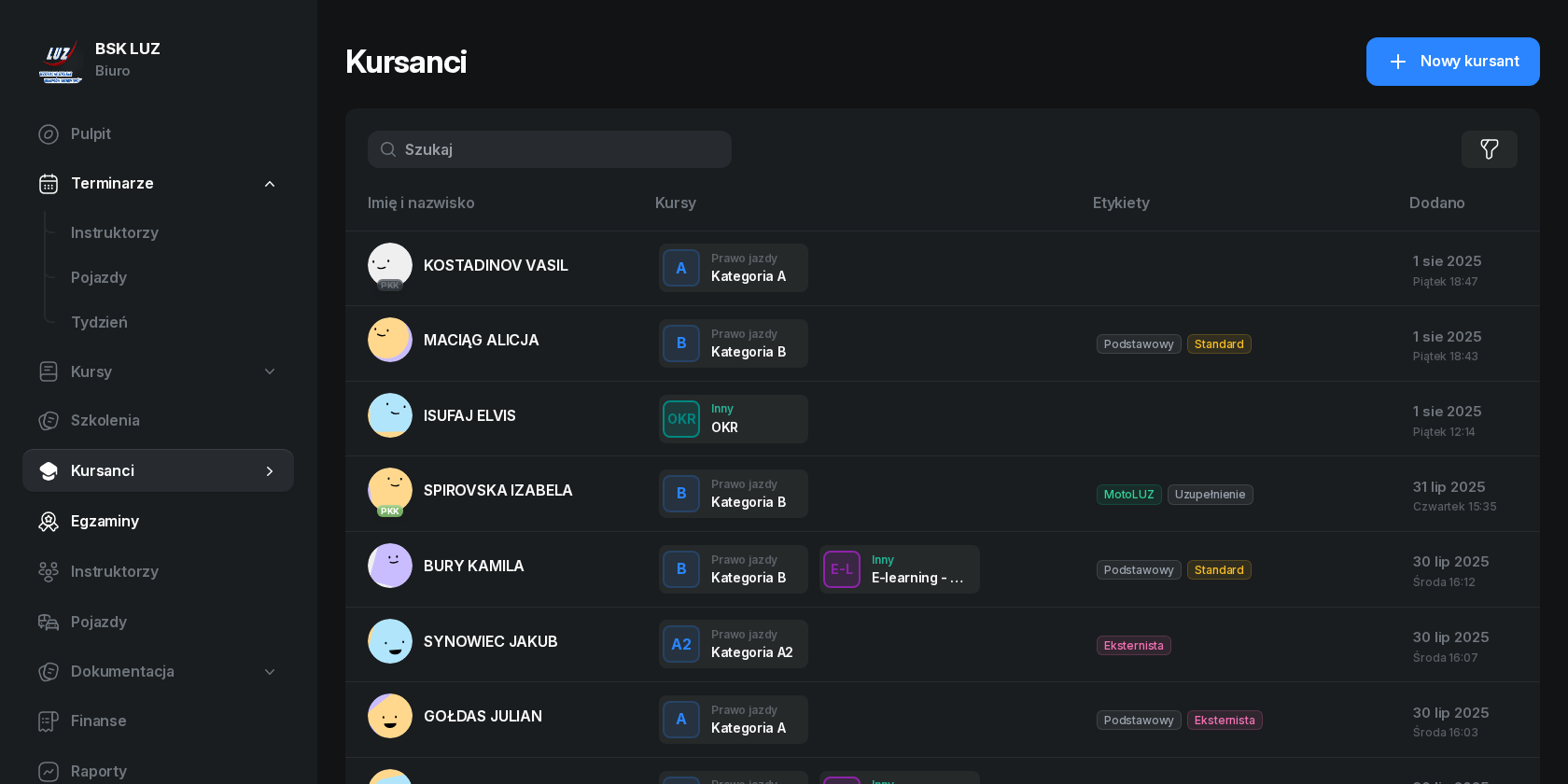 click on "Egzaminy" at bounding box center [175, 522] 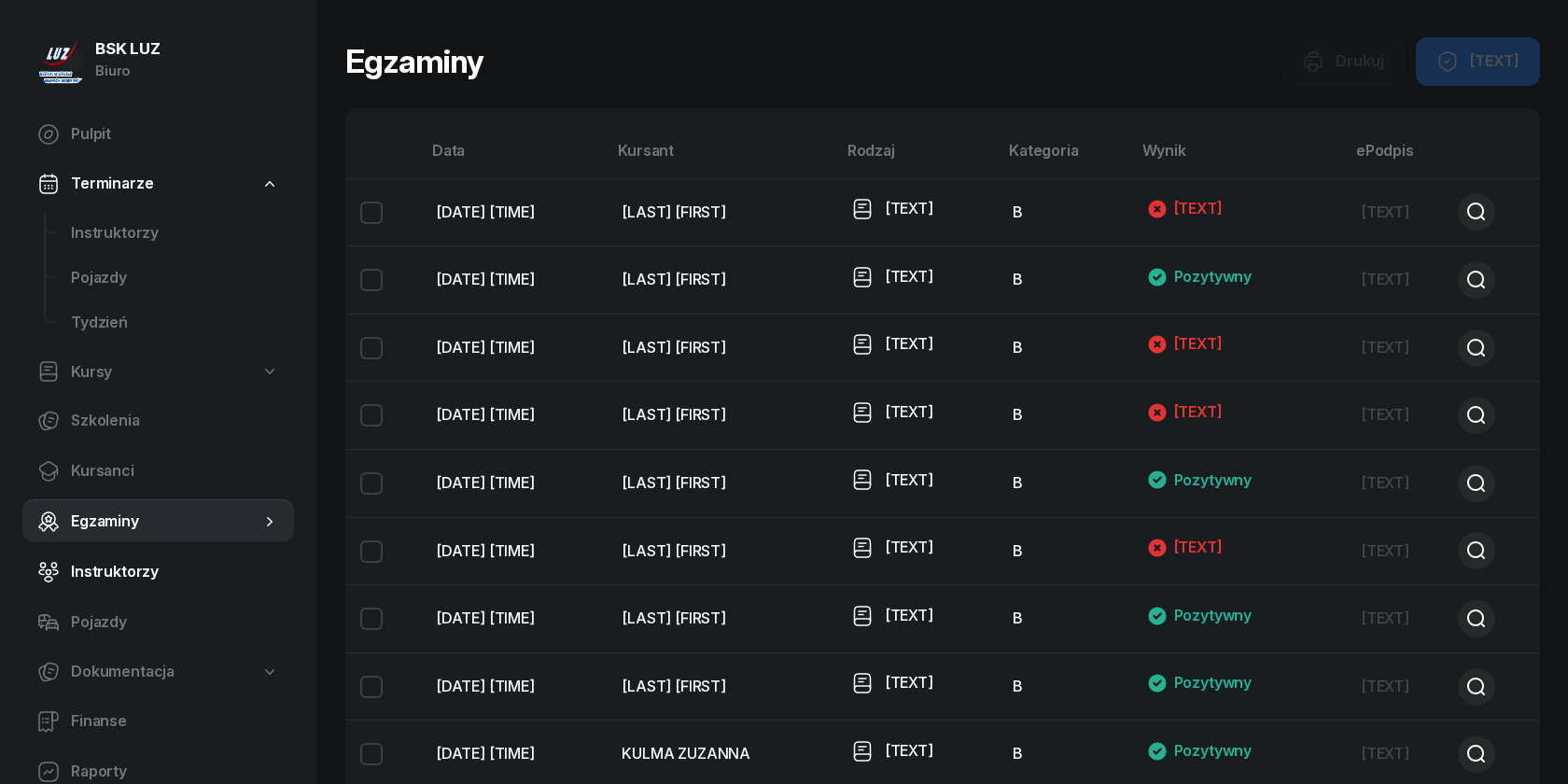 click on "Instruktorzy" at bounding box center [175, 572] 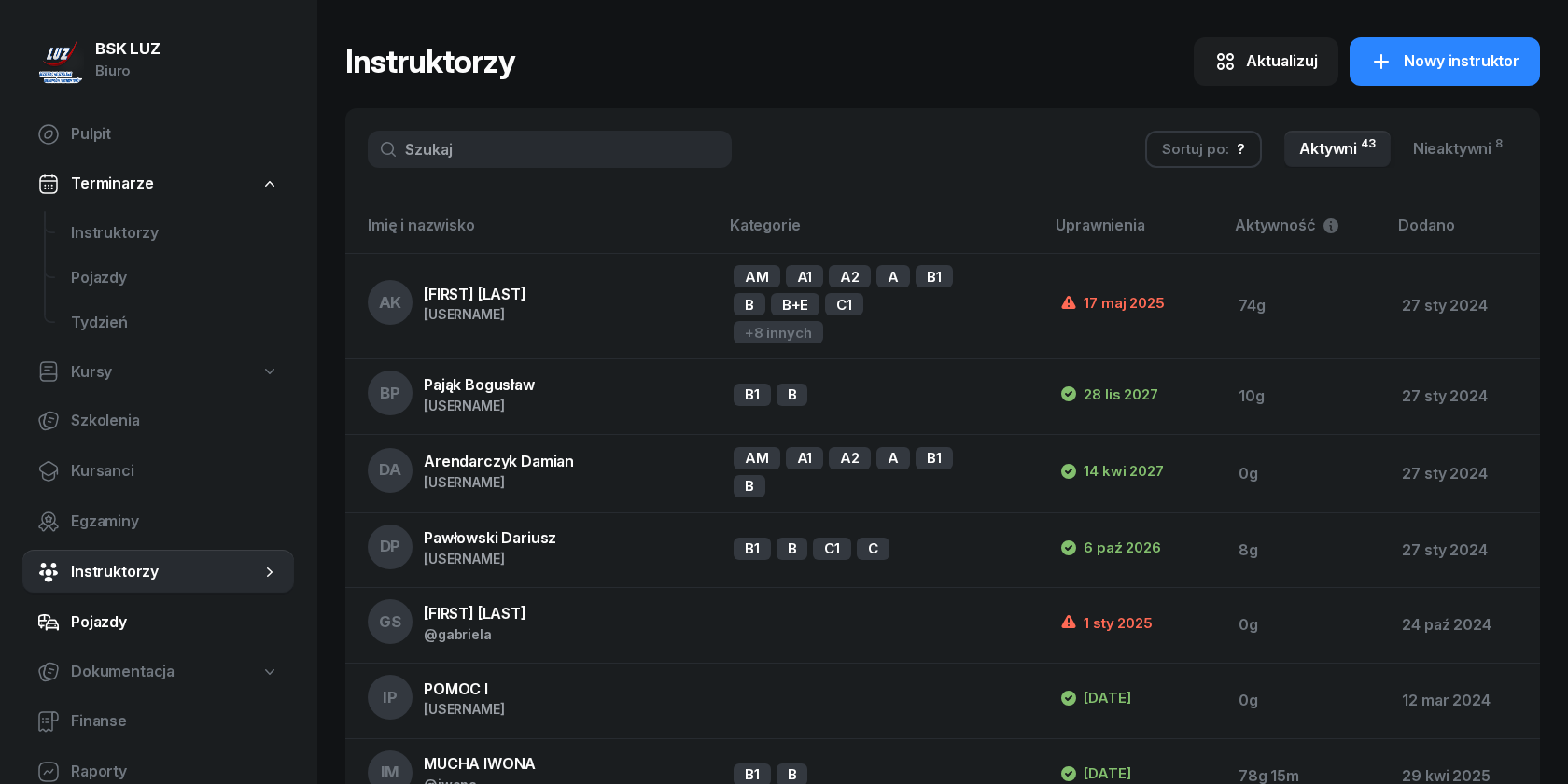 click on "Pojazdy" at bounding box center (175, 623) 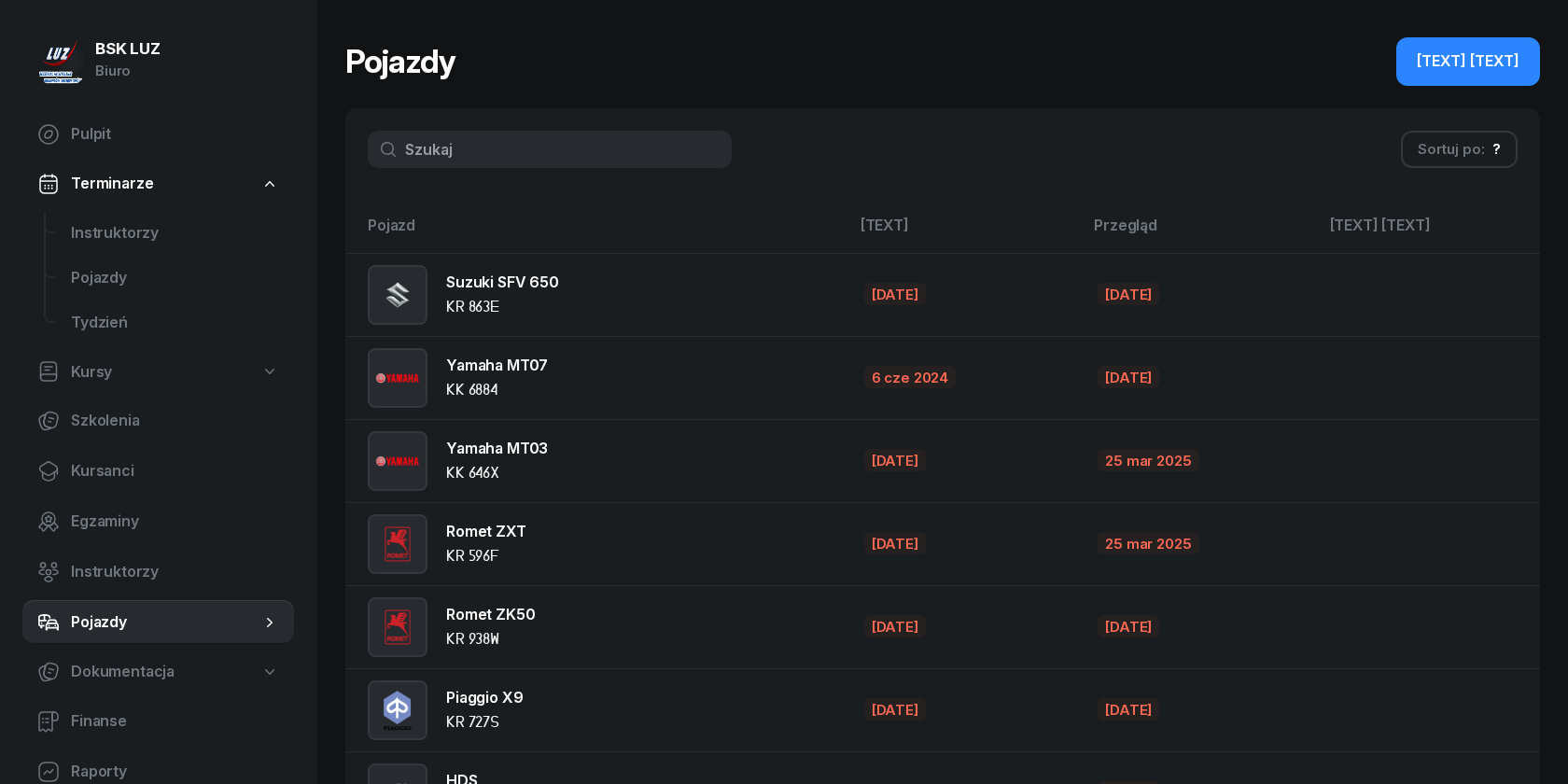 click on "Dokumentacja" 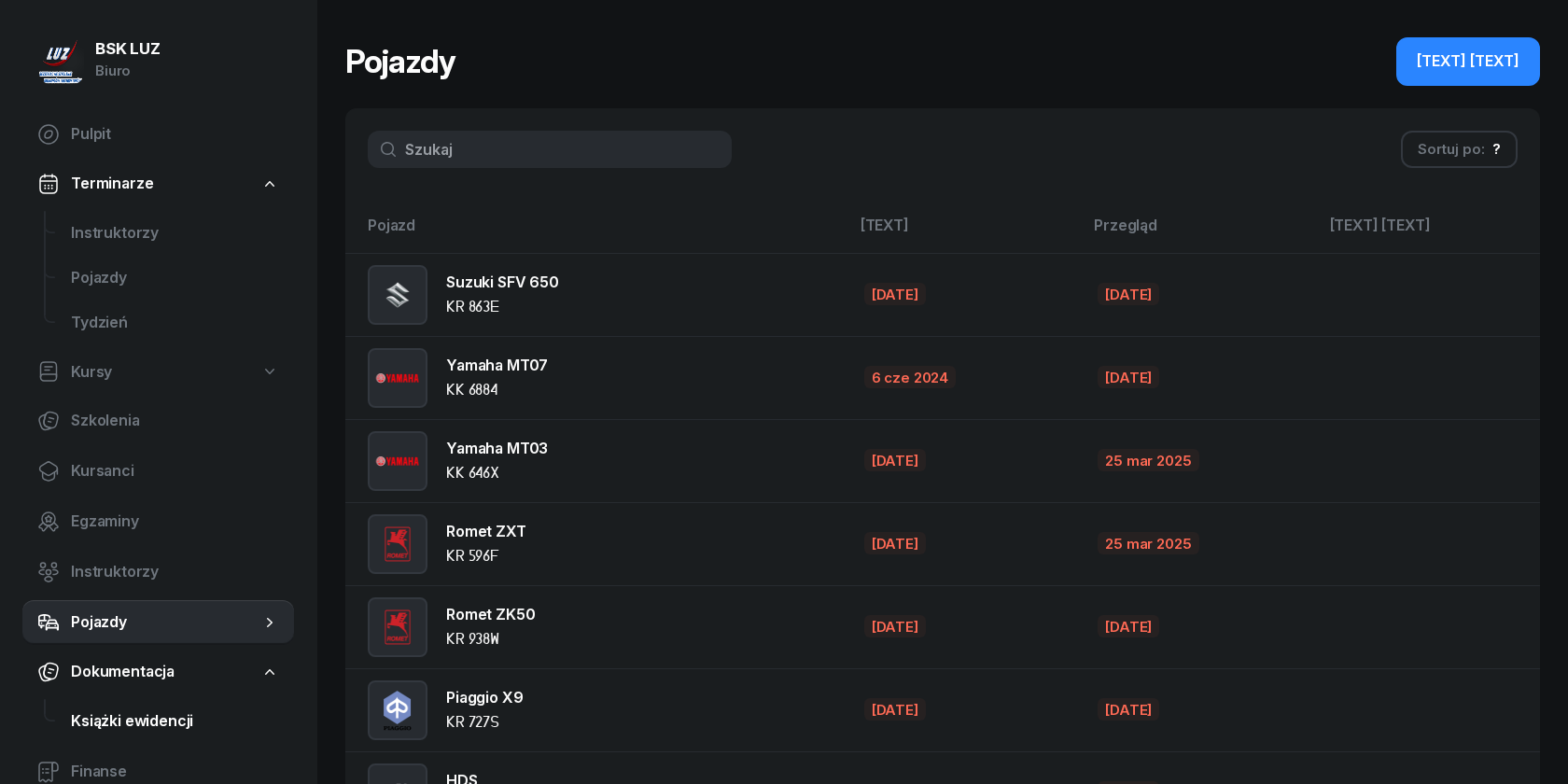 scroll, scrollTop: 197, scrollLeft: 0, axis: vertical 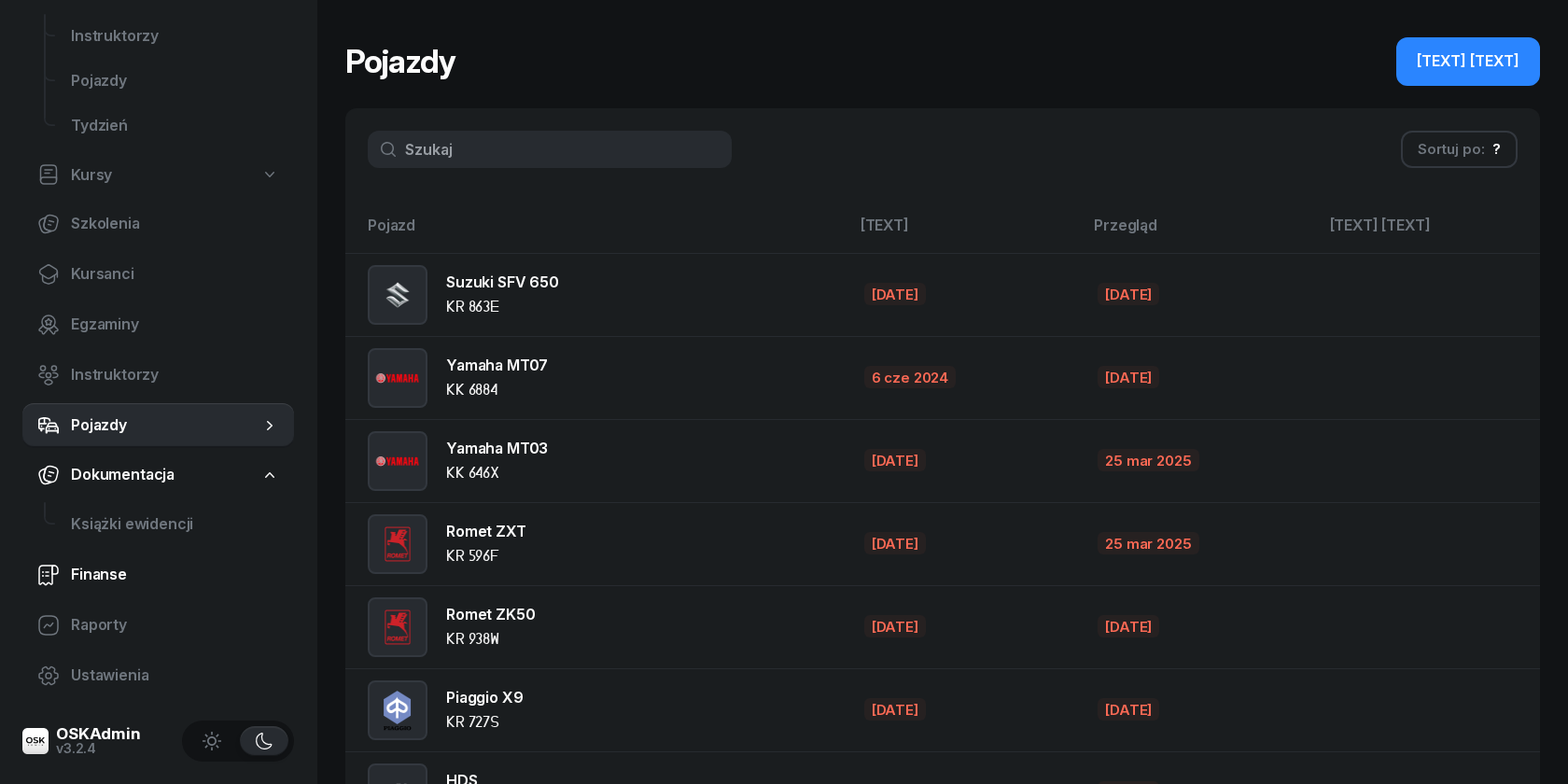 click on "Finanse" 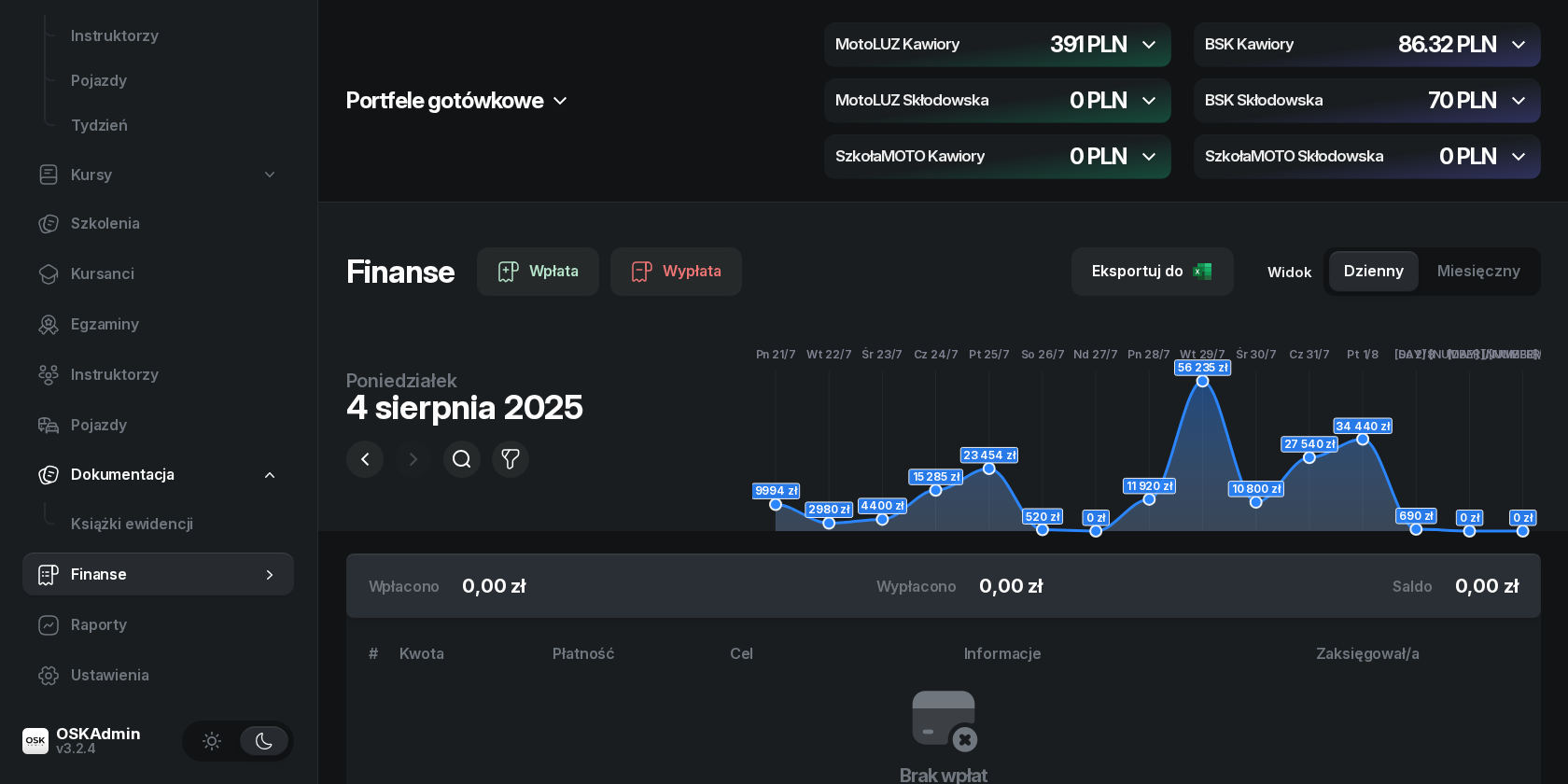 scroll, scrollTop: 425, scrollLeft: 0, axis: vertical 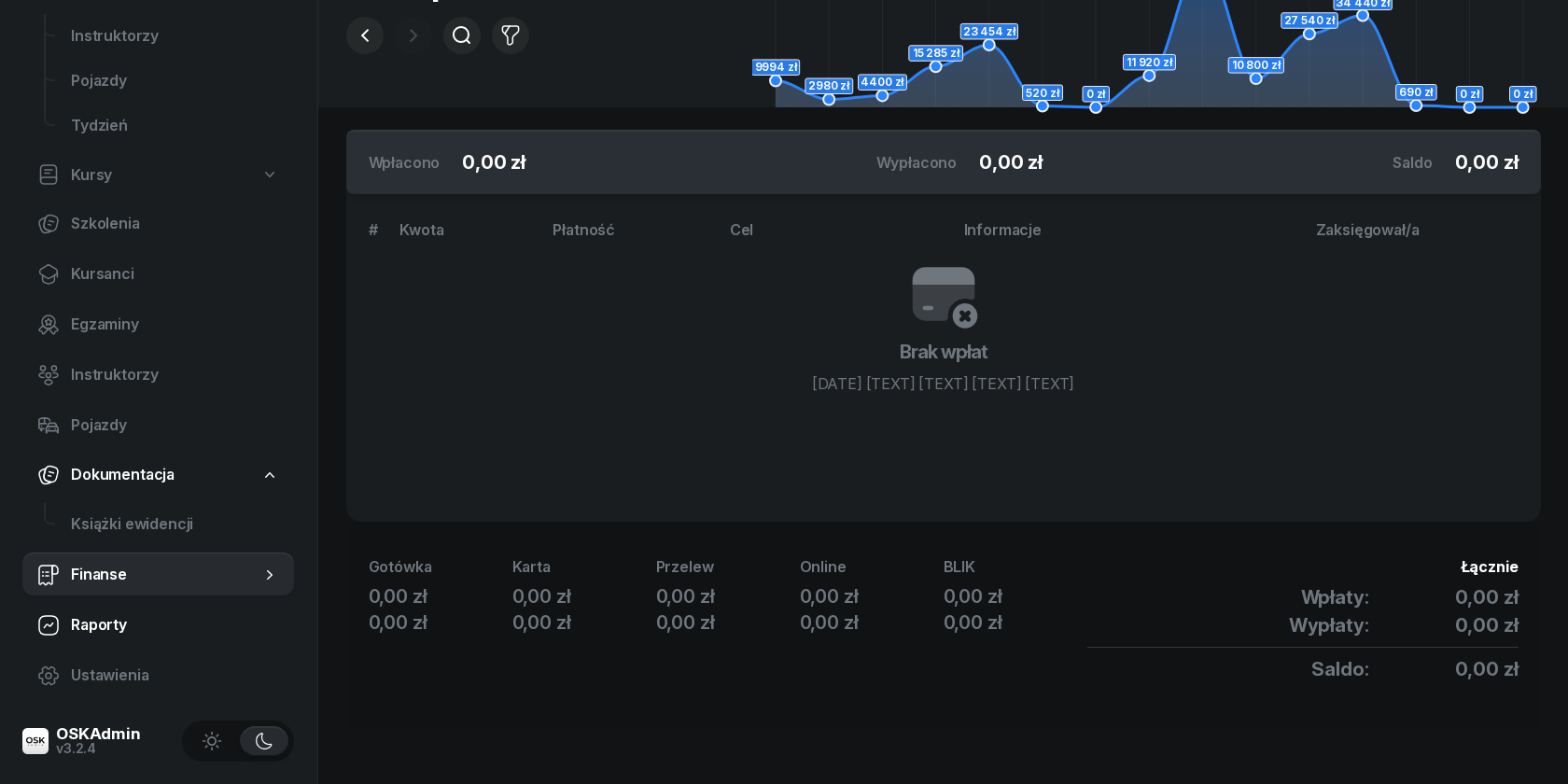 click on "Raporty" at bounding box center [175, 625] 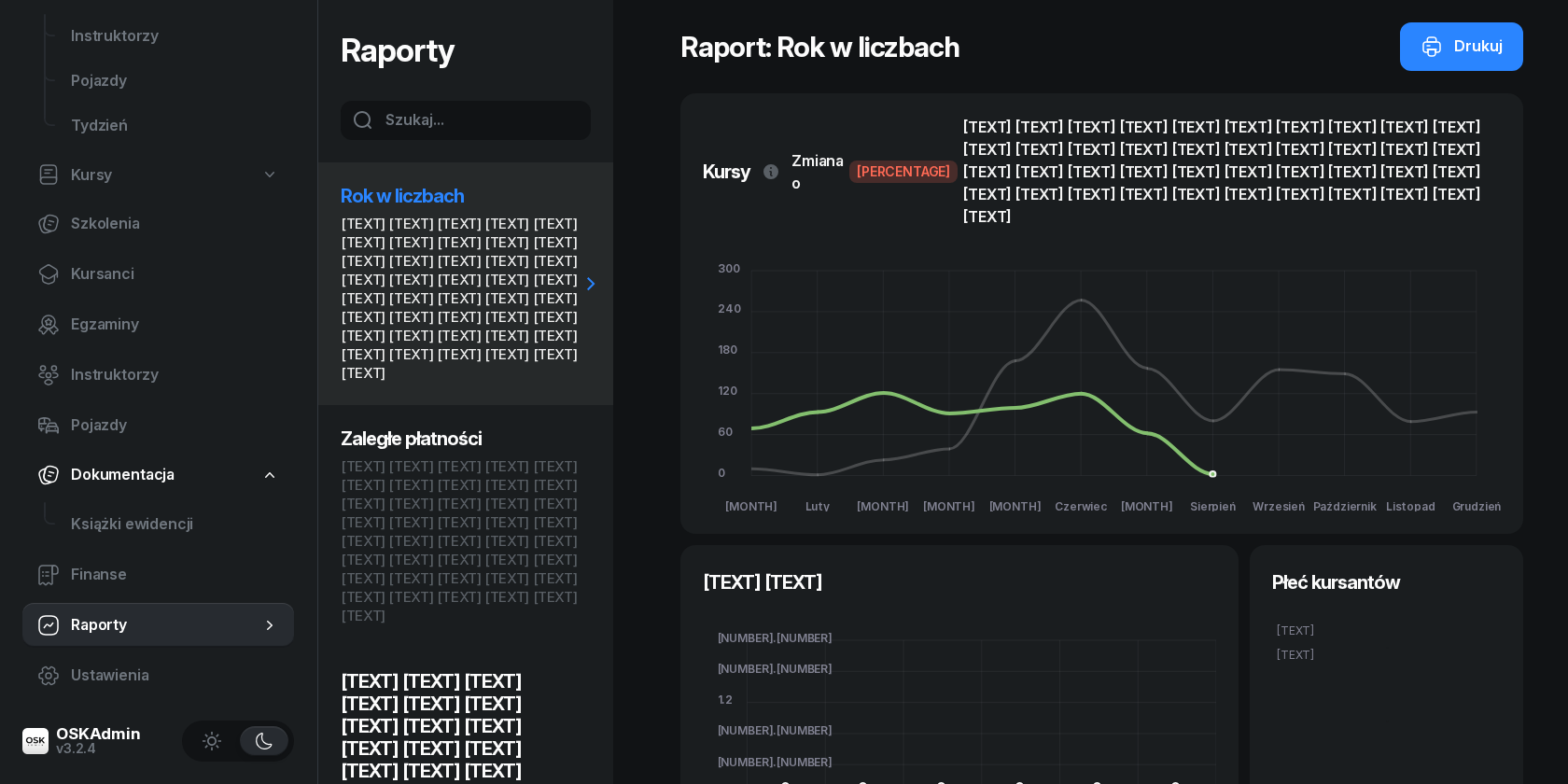 click on "Sprzedaż roczna Liczba sprzedanych kursów podzielona na kategorie" at bounding box center (466, 1725) 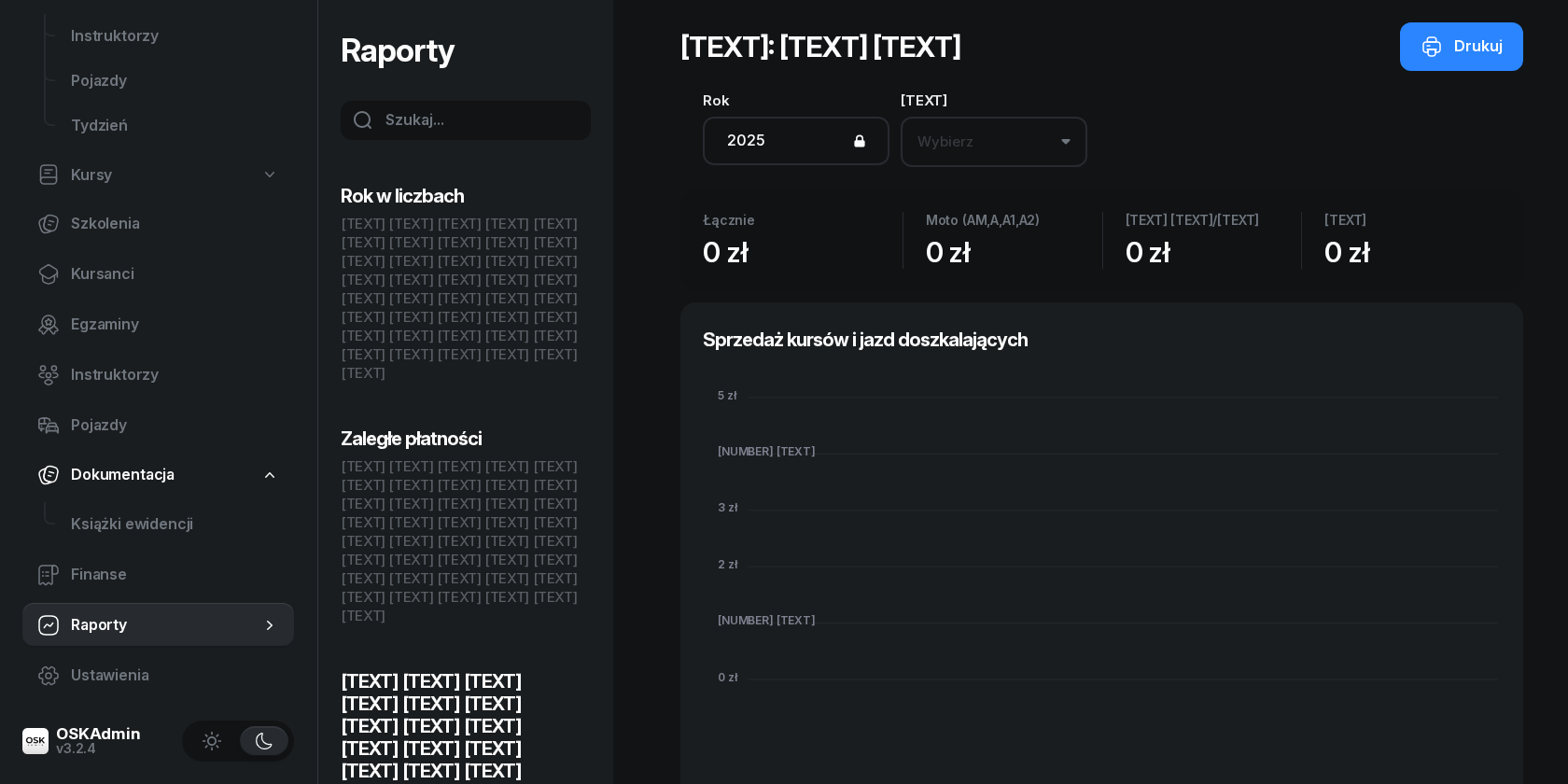 scroll, scrollTop: 1, scrollLeft: 0, axis: vertical 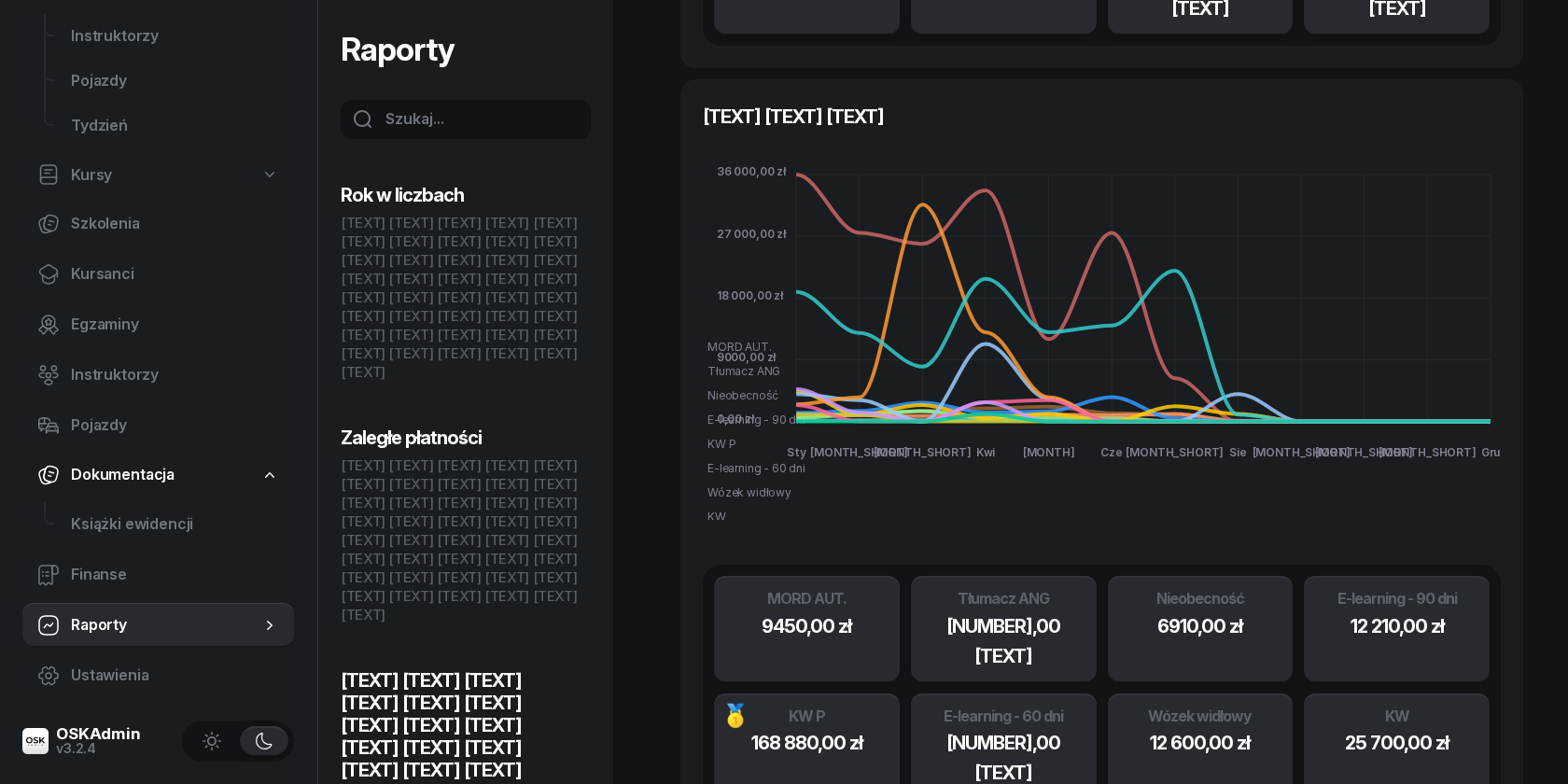 type 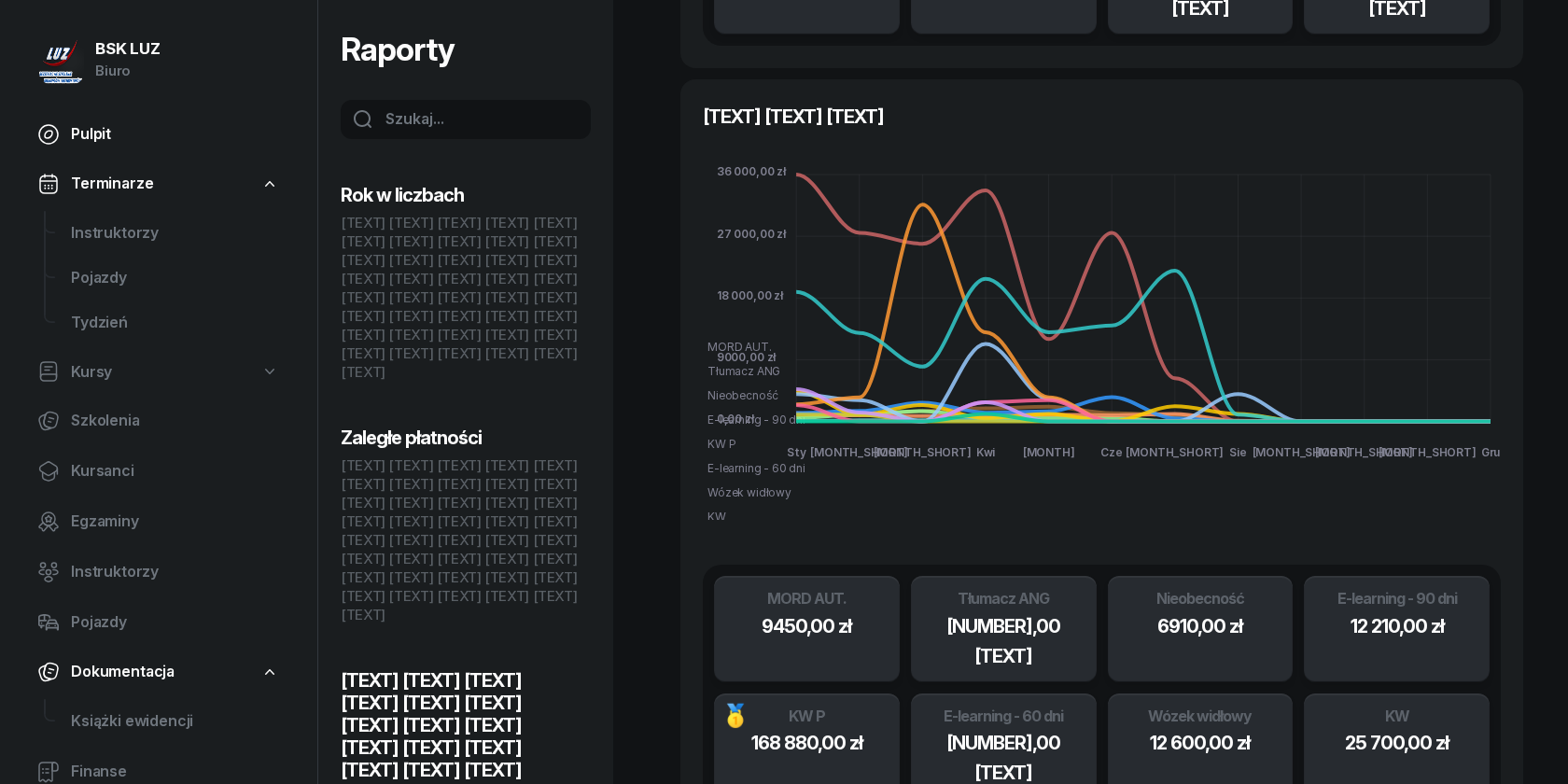 click on "Pulpit" at bounding box center [175, 134] 